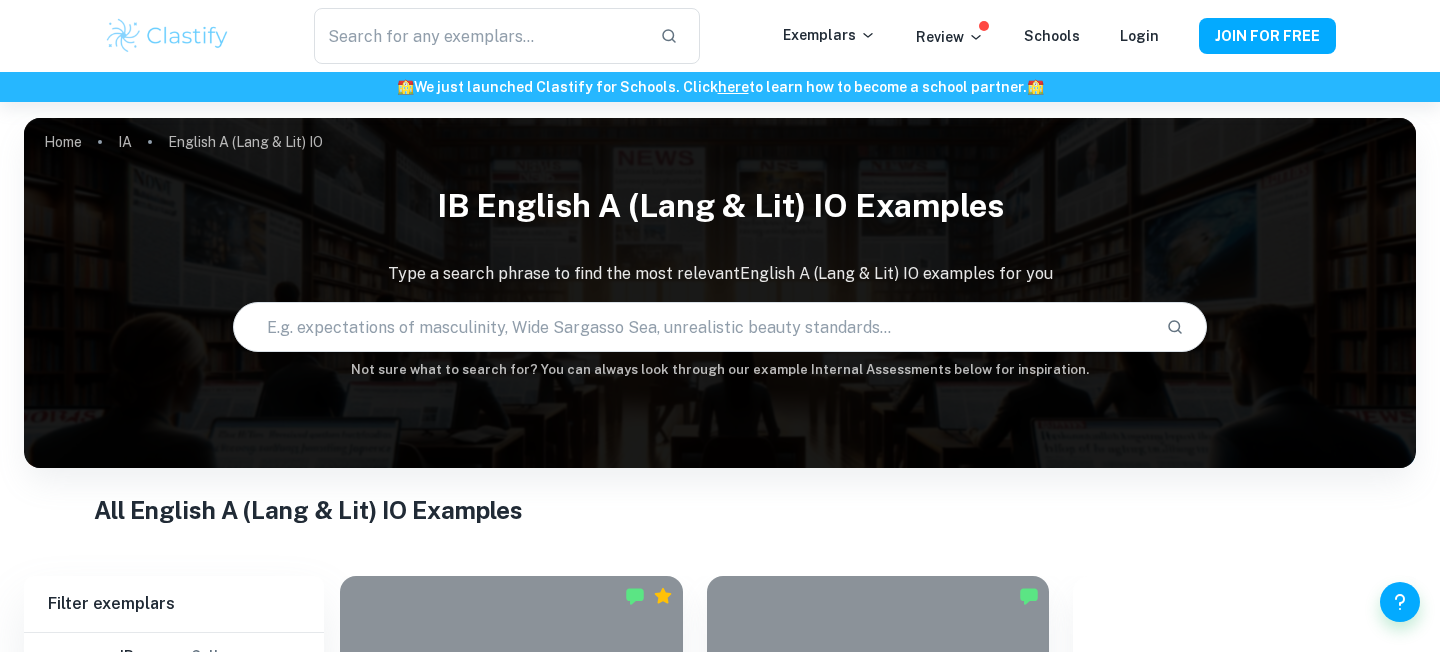 scroll, scrollTop: 458, scrollLeft: 0, axis: vertical 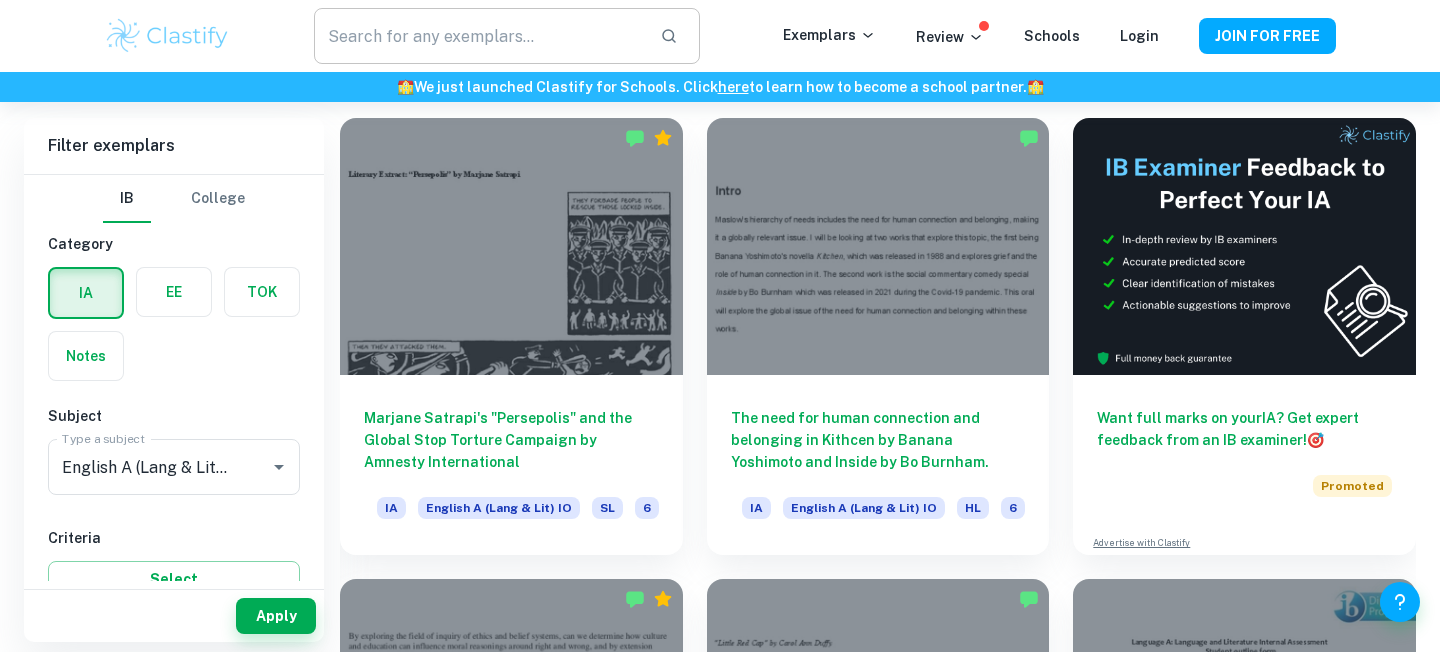 click at bounding box center (479, 36) 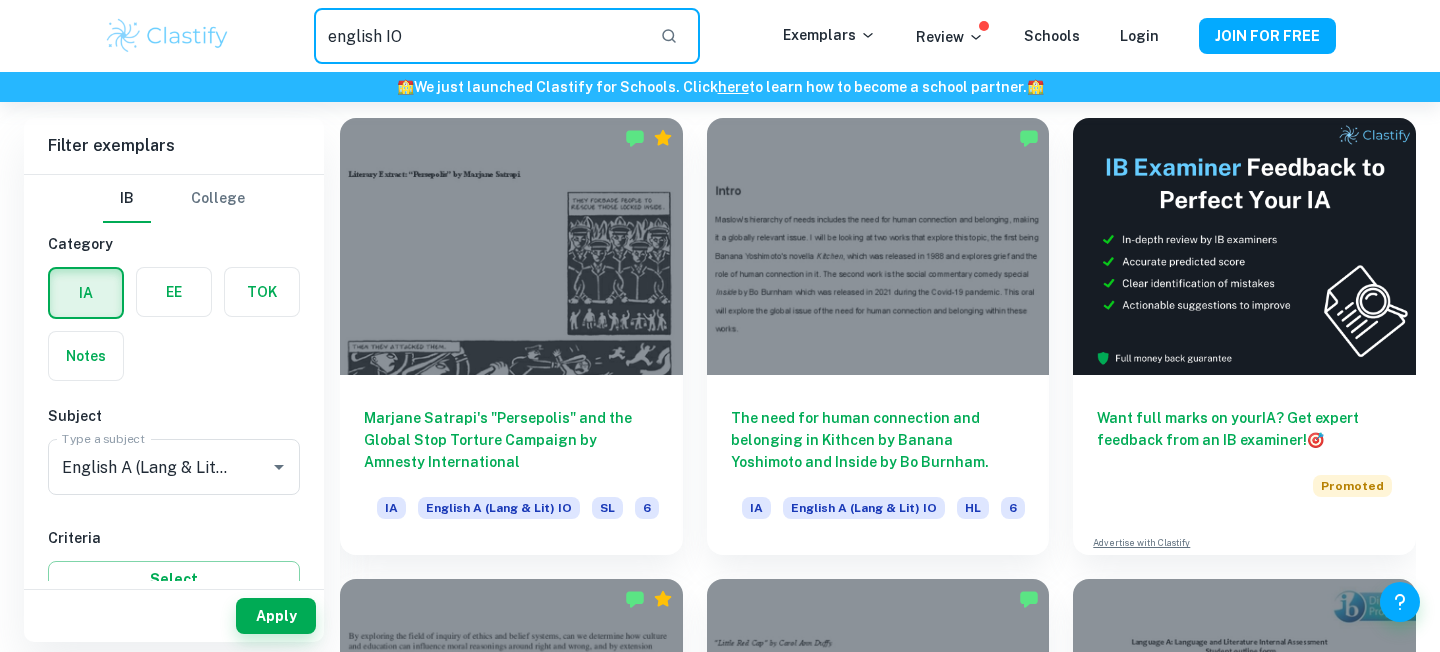 type on "english IO" 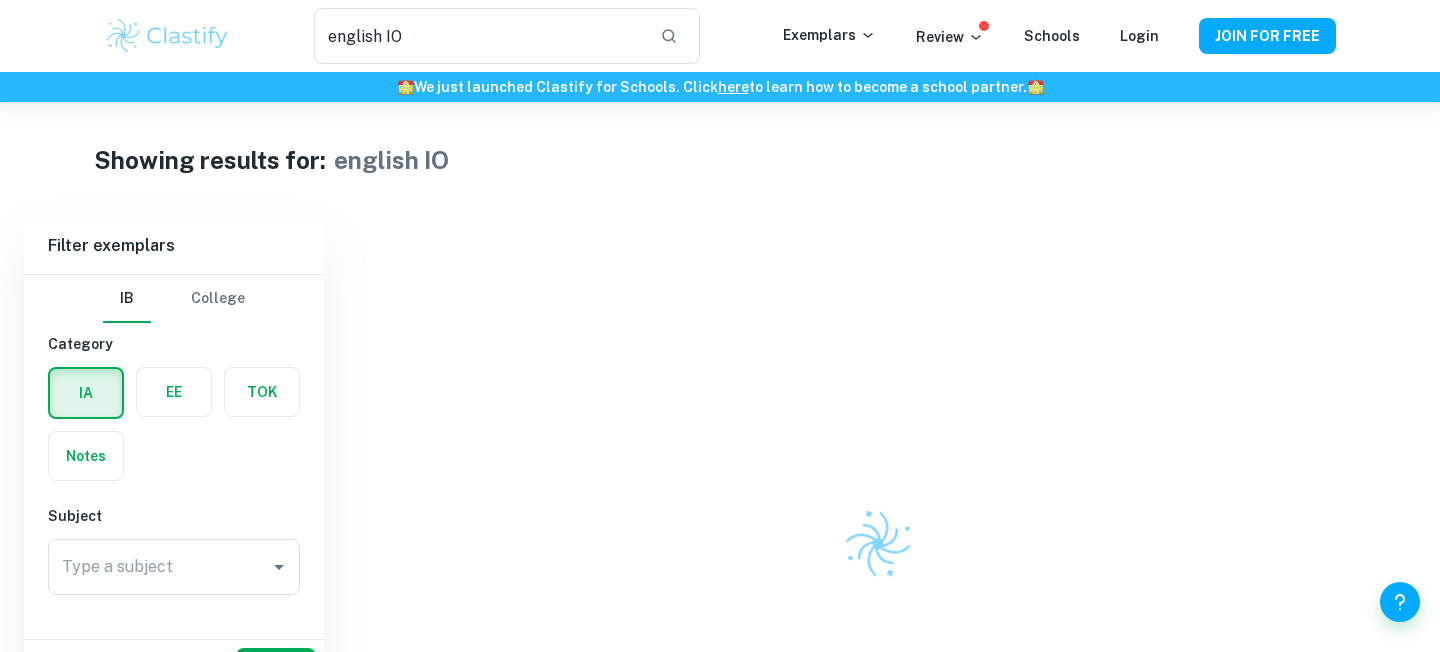 scroll, scrollTop: 188, scrollLeft: 0, axis: vertical 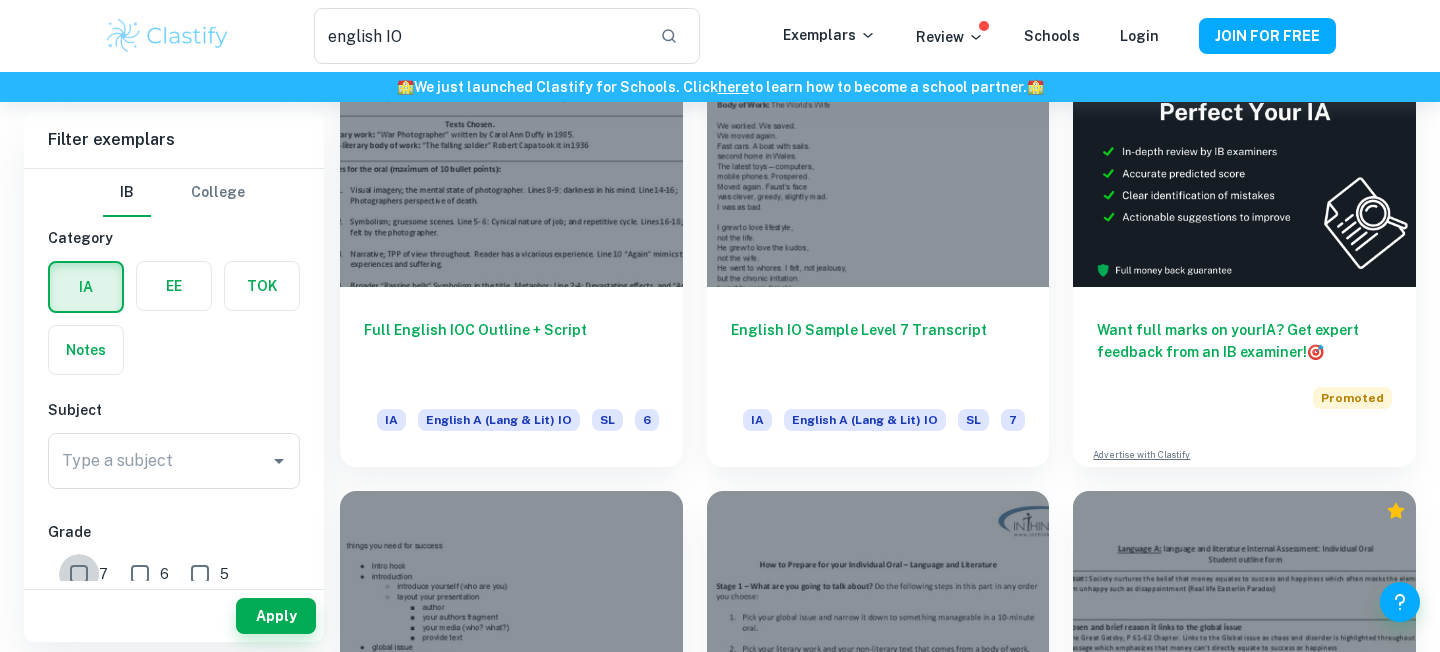 click on "7" at bounding box center [79, 574] 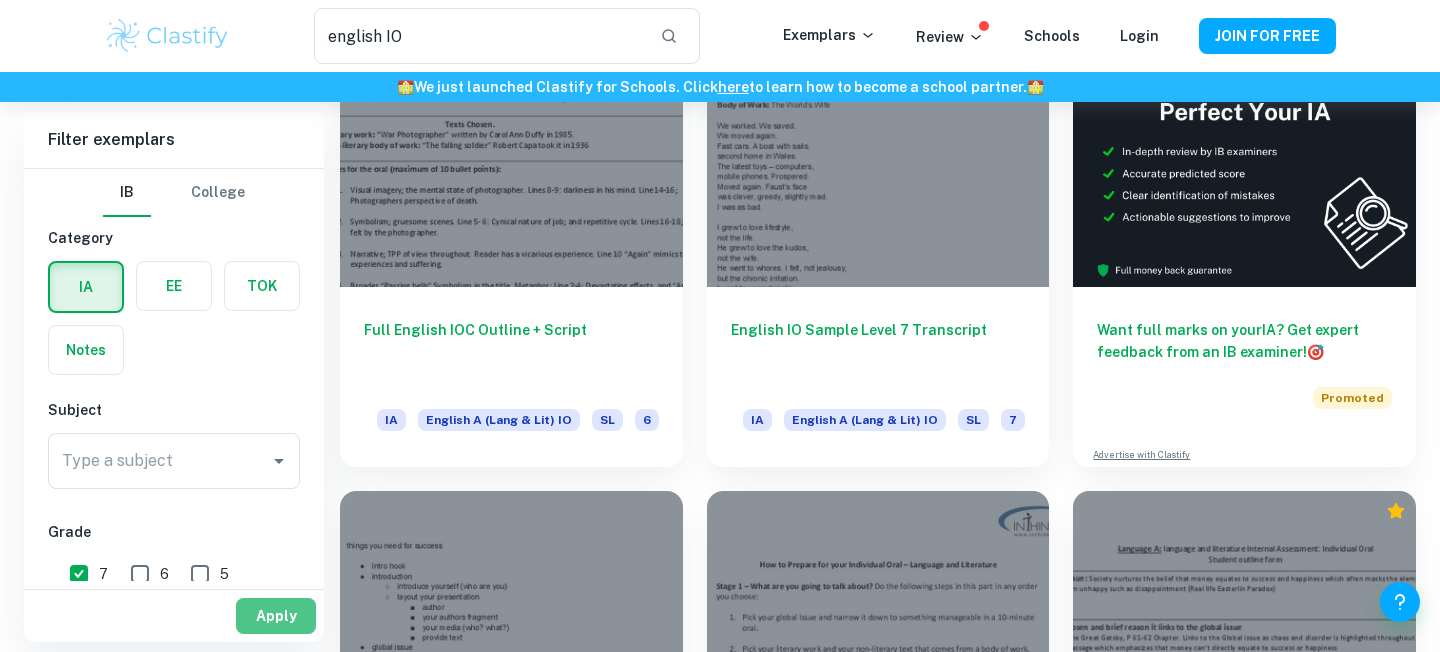 click on "Apply" at bounding box center (276, 616) 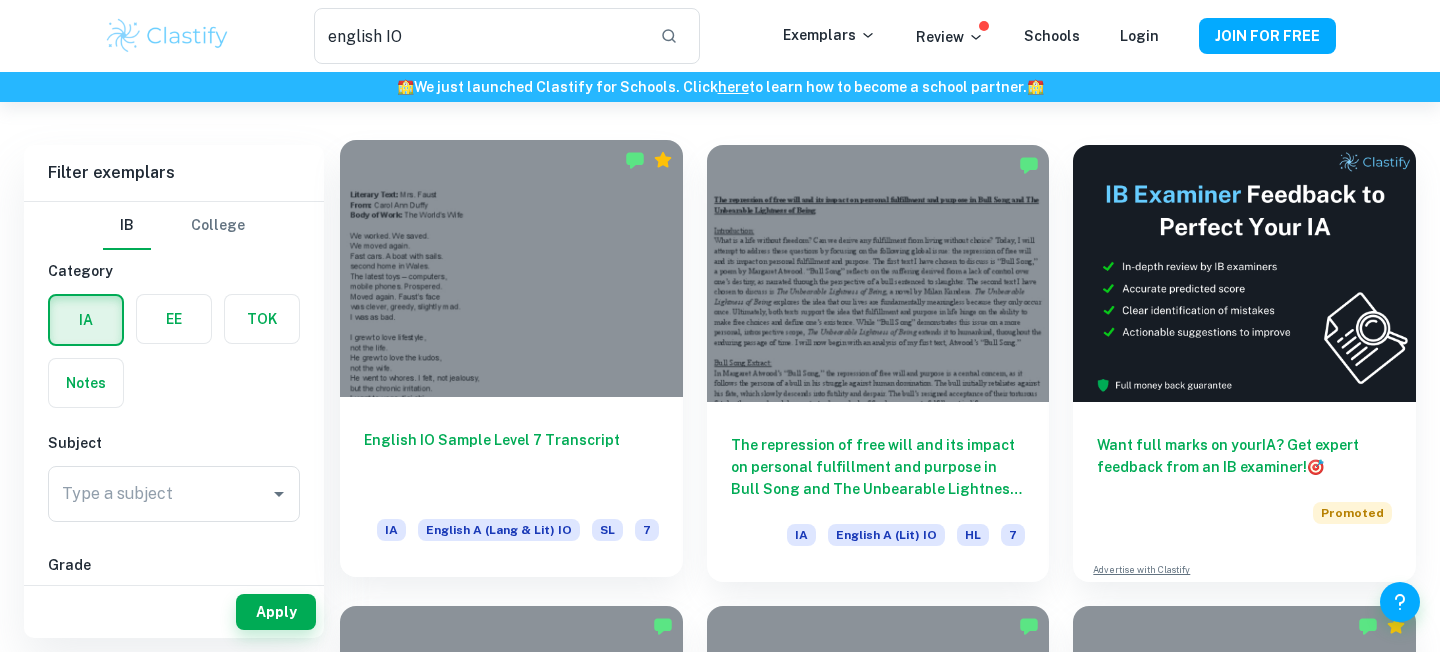 scroll, scrollTop: 80, scrollLeft: 0, axis: vertical 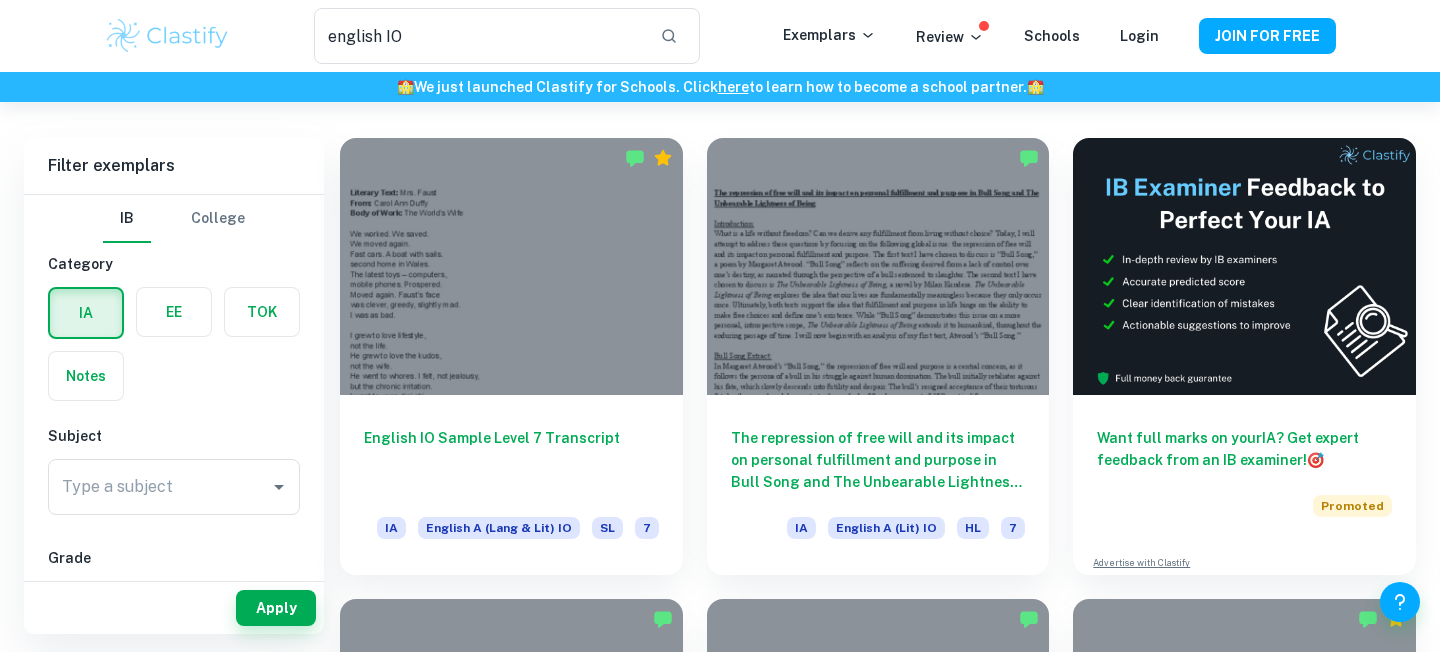 click on "The repression of free will and its impact on personal fulfillment and purpose in Bull Song and The Unbearable Lightness of Being IA English A (Lit) IO HL 7" at bounding box center (866, 344) 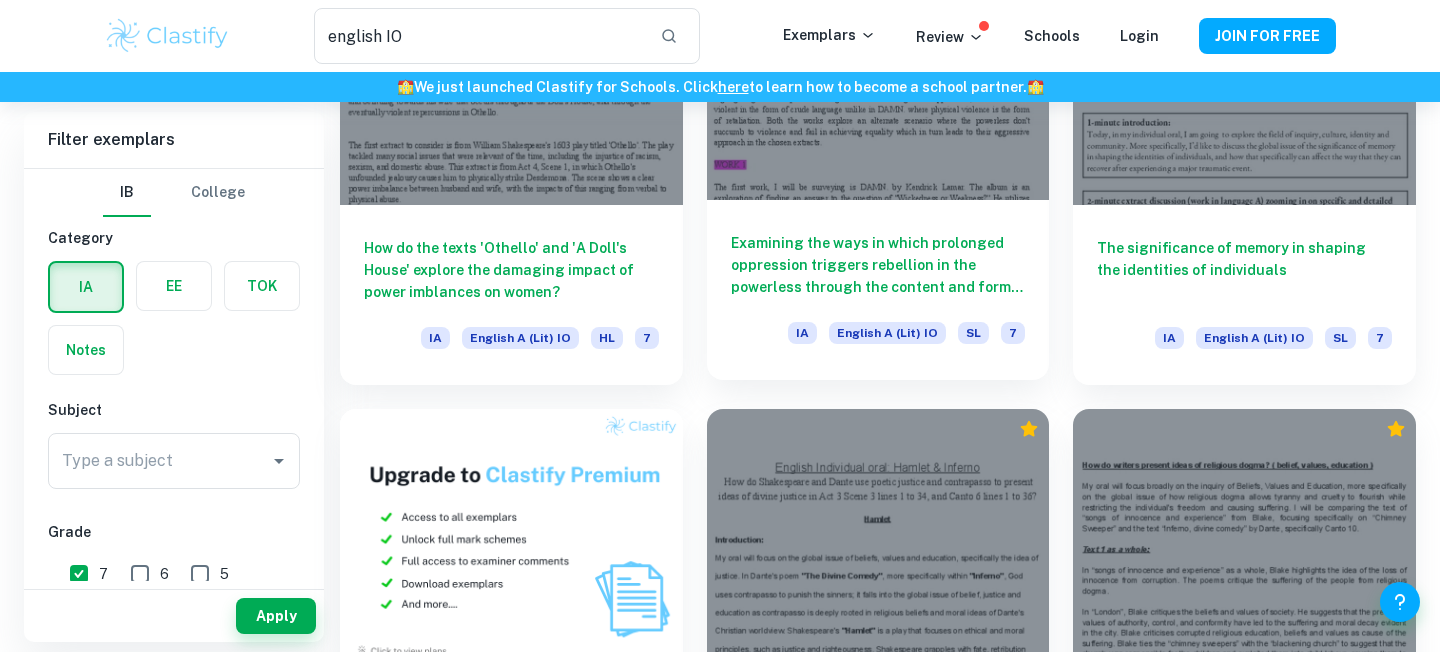scroll, scrollTop: 732, scrollLeft: 0, axis: vertical 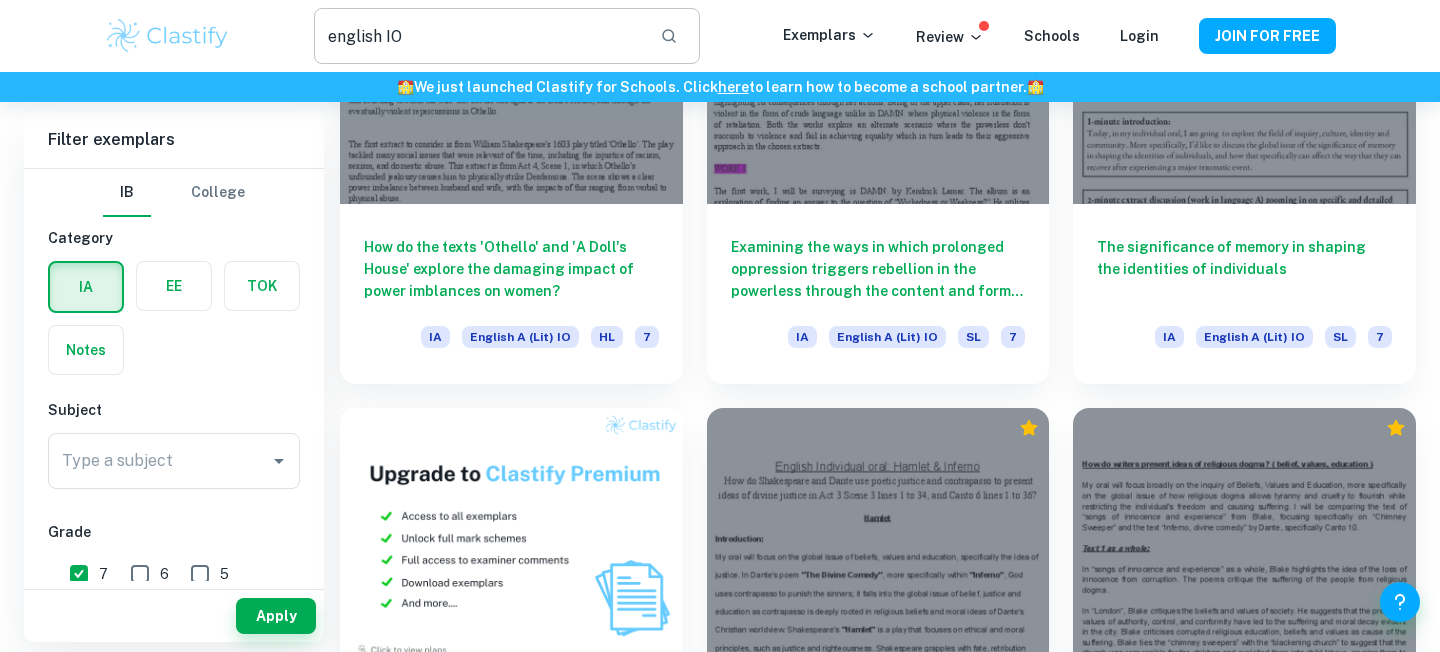 click on "english IO" at bounding box center [479, 36] 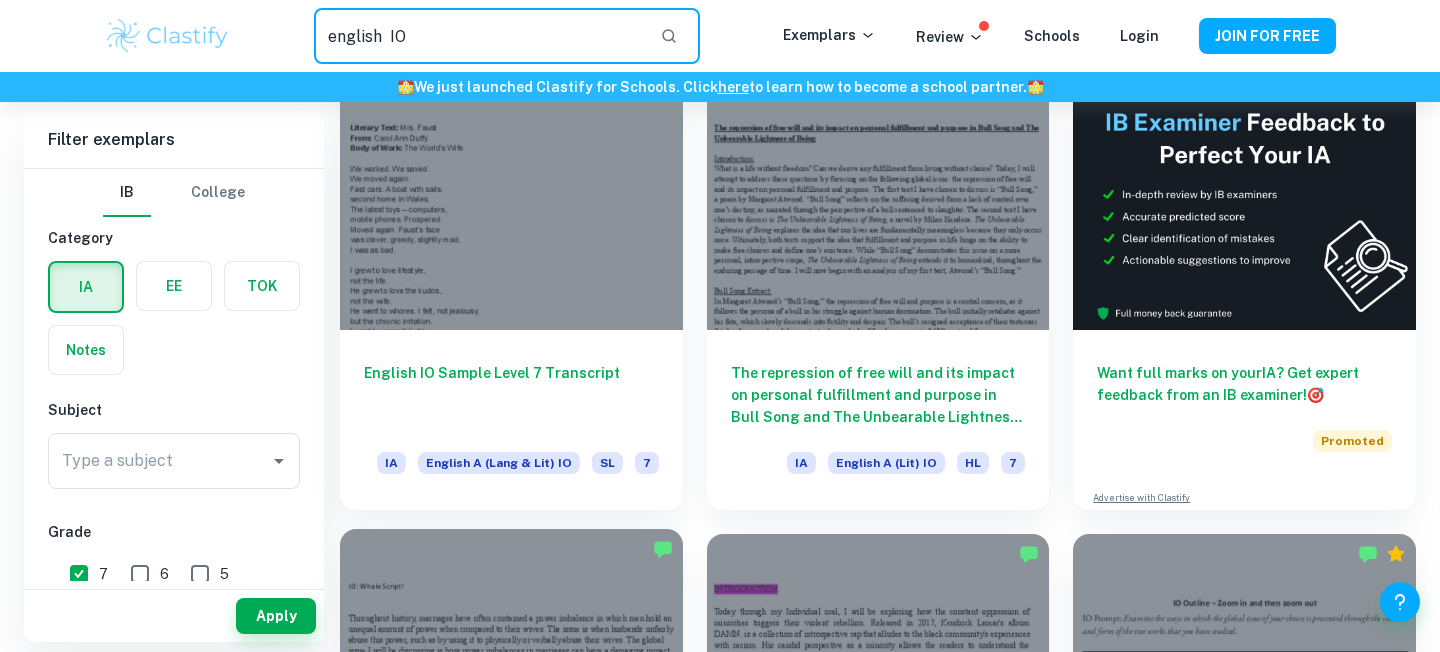 scroll, scrollTop: 140, scrollLeft: 0, axis: vertical 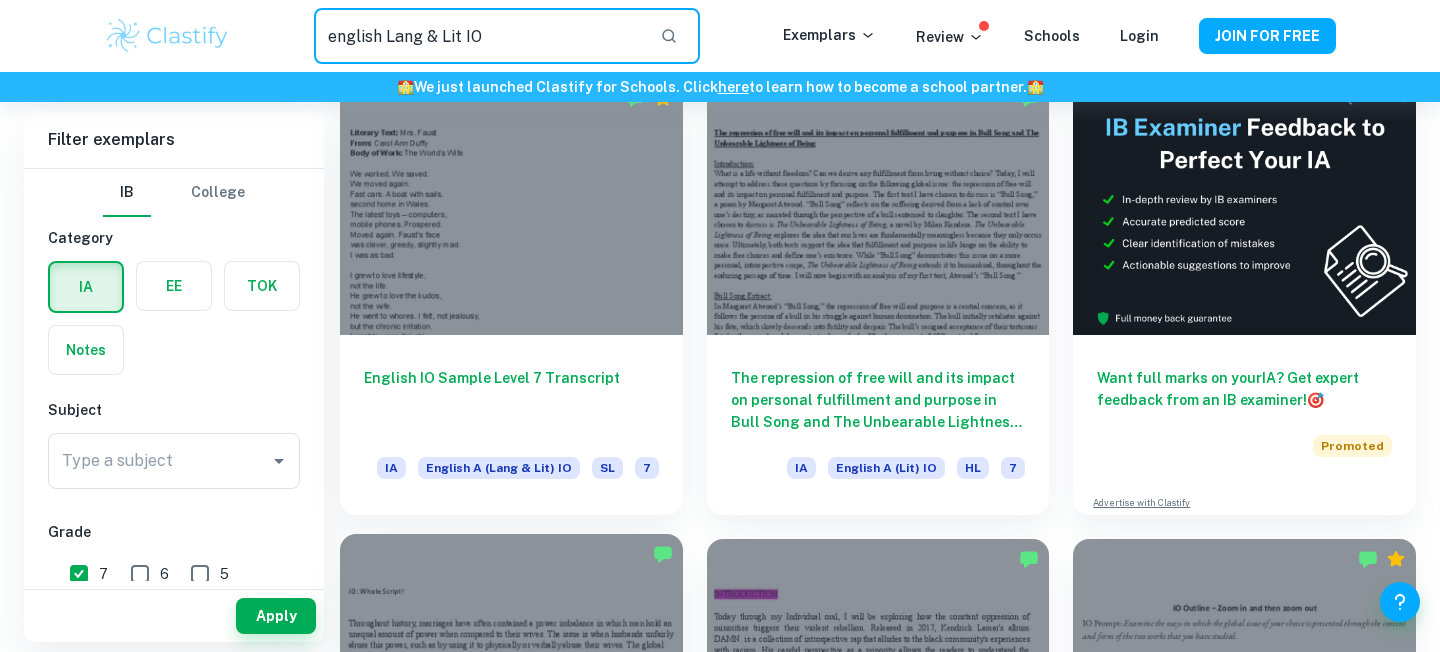 type on "english Lang & Lit IO" 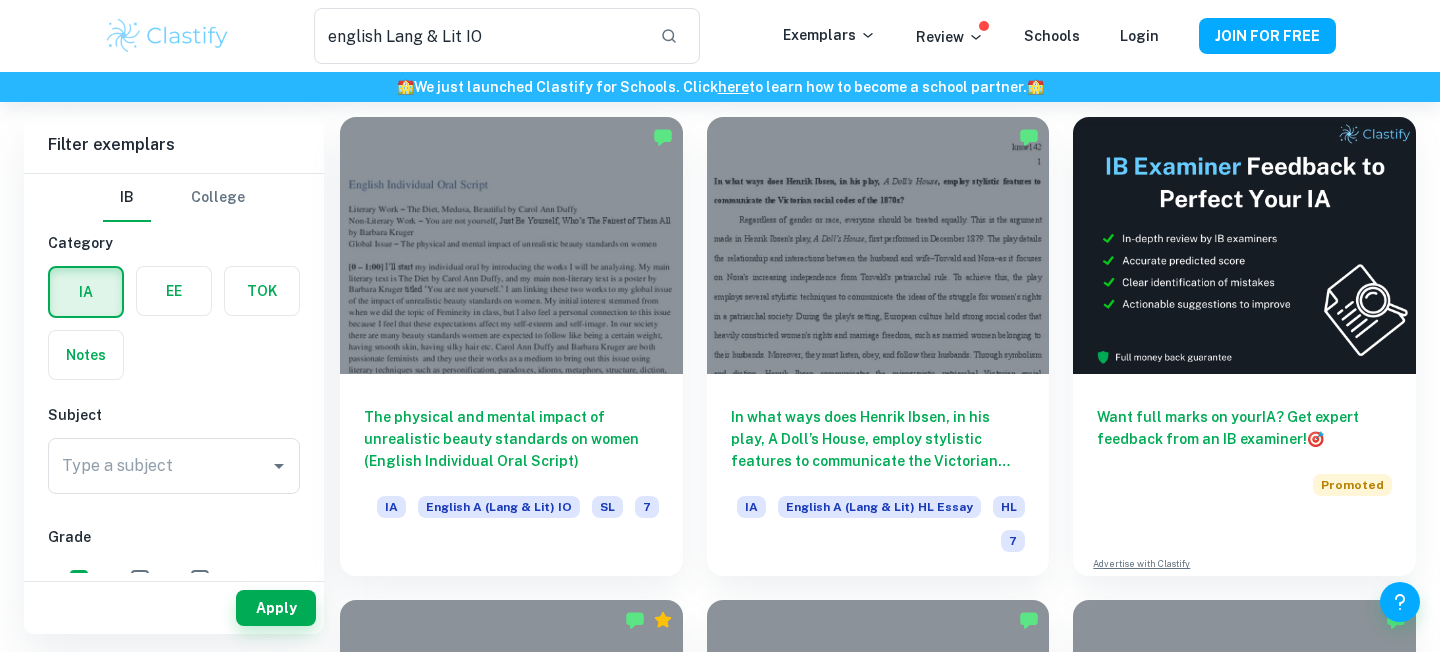 scroll, scrollTop: 111, scrollLeft: 0, axis: vertical 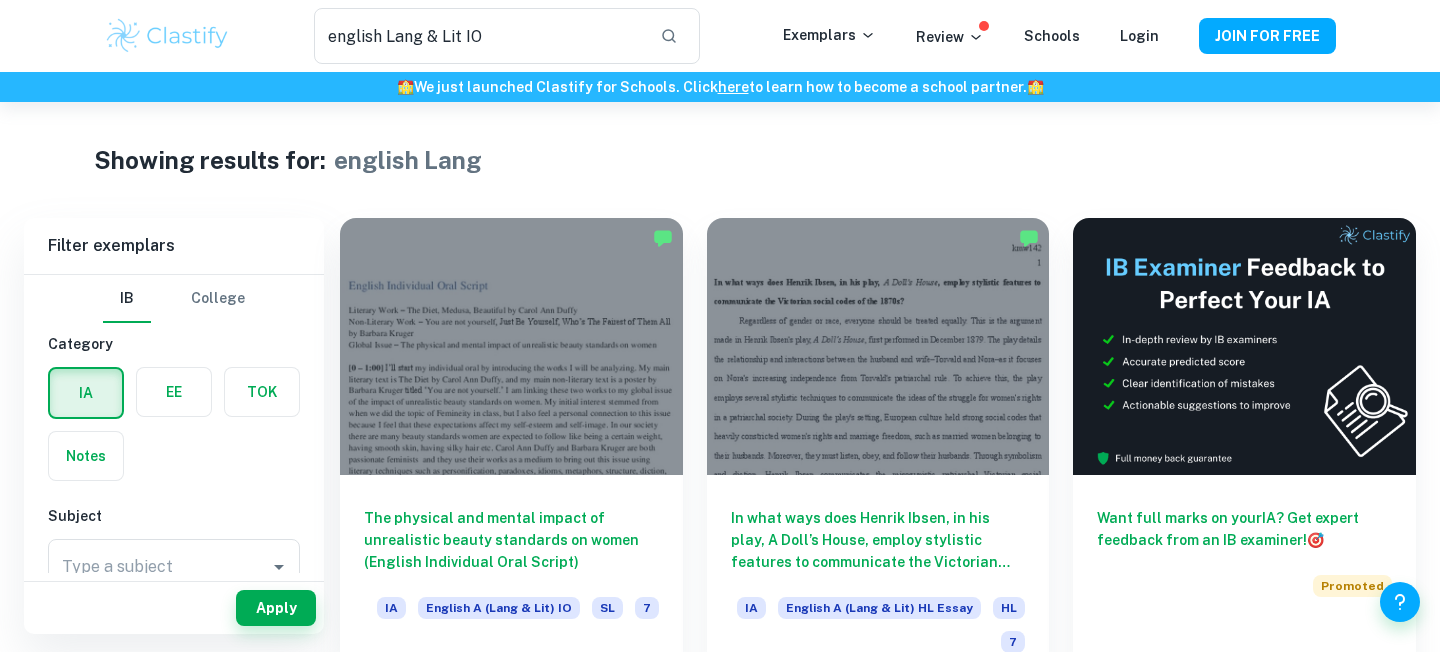 click on "Showing results for: english Lang  Filter Filter exemplars IB College Category IA EE TOK Notes Subject Type a subject Type a subject Grade 7 6 5 4 3 2 1 Level HL SL Session May 2026 May 2025 November 2024 May 2024 November 2023 May 2023 November 2022 May 2022 November 2021 May 2021 Other   Apply Filter exemplars IB College Category IA EE TOK Notes Subject Type a subject Type a subject Grade 7 6 5 4 3 2 1 Level HL SL Session May 2026 May 2025 November 2024 May 2024 November 2023 May 2023 November 2022 May 2022 November 2021 May 2021 Other   Apply   The physical and mental impact of unrealistic beauty standards on women (English Individual Oral Script) IA English A (Lang & Lit) IO SL 7 In what ways does Henrik Ibsen, in his play, A Doll’s House, employ stylistic features to communicate the Victorian social codes of the 1870s? IA English A (Lang & Lit) HL Essay HL 7 Want full marks on your  IA ? Get expert feedback from an IB examiner!  🎯 Promoted Advertise with Clastify IA English A (Lang & Lit) IO SL 7 IA" at bounding box center (720, 2120) 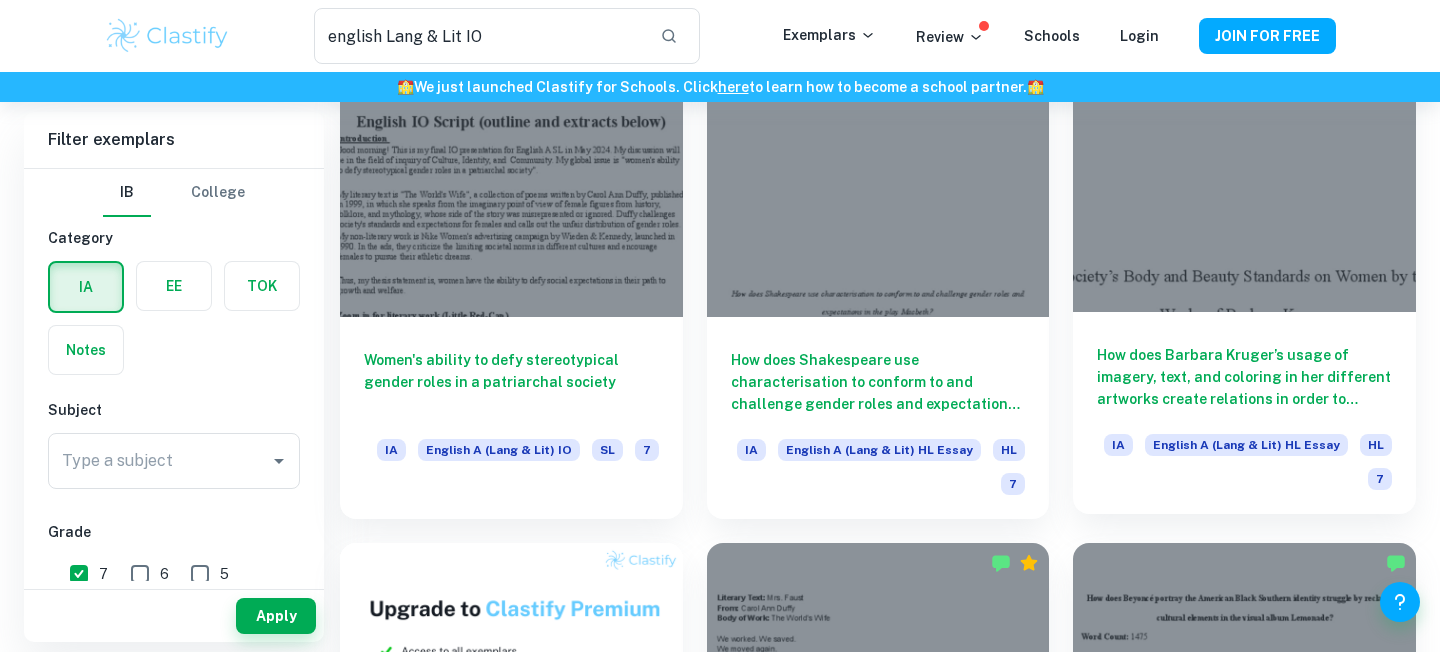 scroll, scrollTop: 649, scrollLeft: 0, axis: vertical 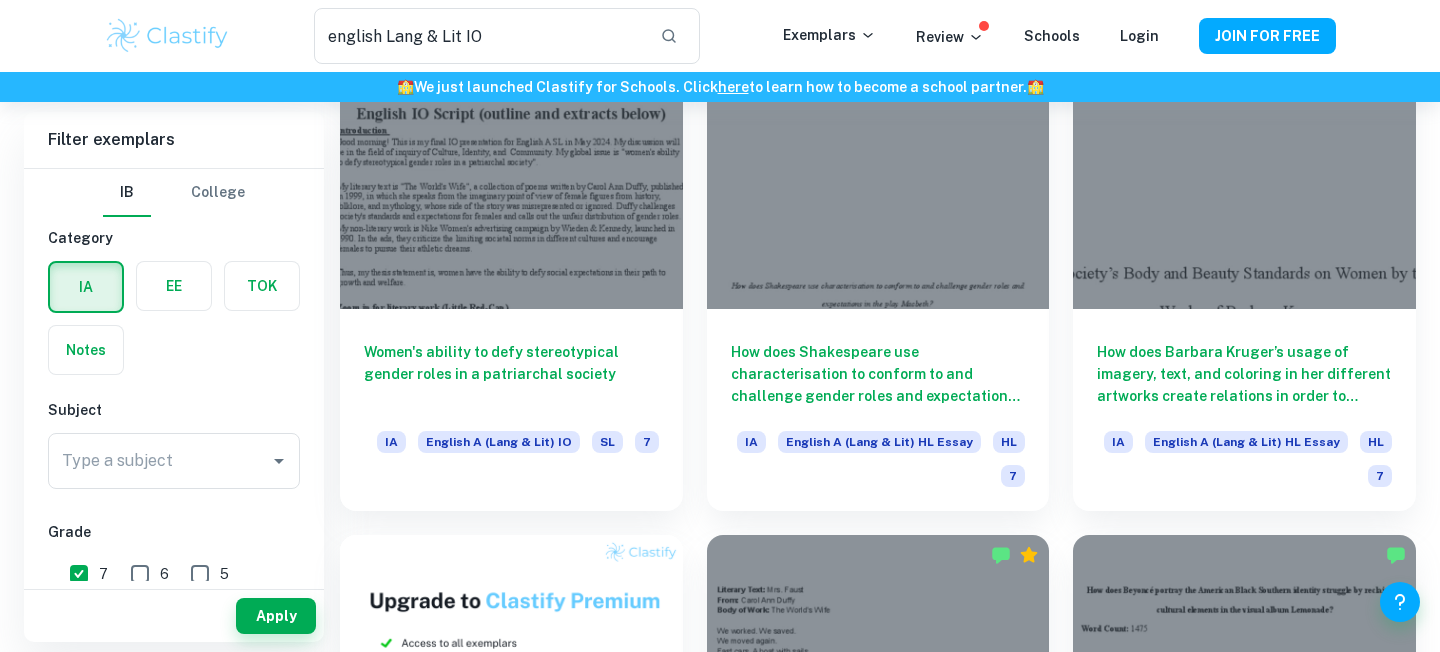click on "Showing results for: english Lang  Filter Filter exemplars IB College Category IA EE TOK Notes Subject Type a subject Type a subject Grade 7 6 5 4 3 2 1 Level HL SL Session May 2026 May 2025 November 2024 May 2024 November 2023 May 2023 November 2022 May 2022 November 2021 May 2021 Other   Apply Filter exemplars IB College Category IA EE TOK Notes Subject Type a subject Type a subject Grade 7 6 5 4 3 2 1 Level HL SL Session May 2026 May 2025 November 2024 May 2024 November 2023 May 2023 November 2022 May 2022 November 2021 May 2021 Other   Apply   The physical and mental impact of unrealistic beauty standards on women (English Individual Oral Script) IA English A (Lang & Lit) IO SL 7 In what ways does Henrik Ibsen, in his play, A Doll’s House, employ stylistic features to communicate the Victorian social codes of the 1870s? IA English A (Lang & Lit) HL Essay HL 7 Want full marks on your  IA ? Get expert feedback from an IB examiner!  🎯 Promoted Advertise with Clastify IA English A (Lang & Lit) IO SL 7 IA" at bounding box center (720, 1471) 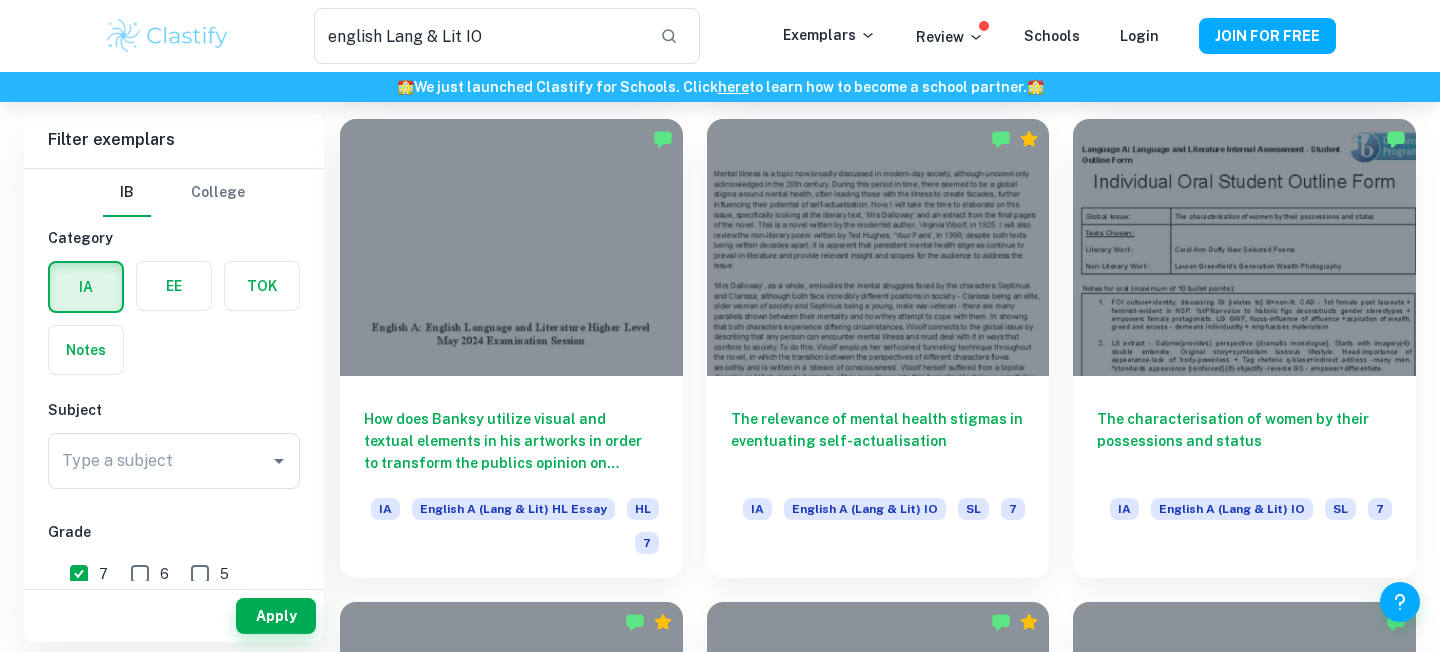 scroll, scrollTop: 1552, scrollLeft: 0, axis: vertical 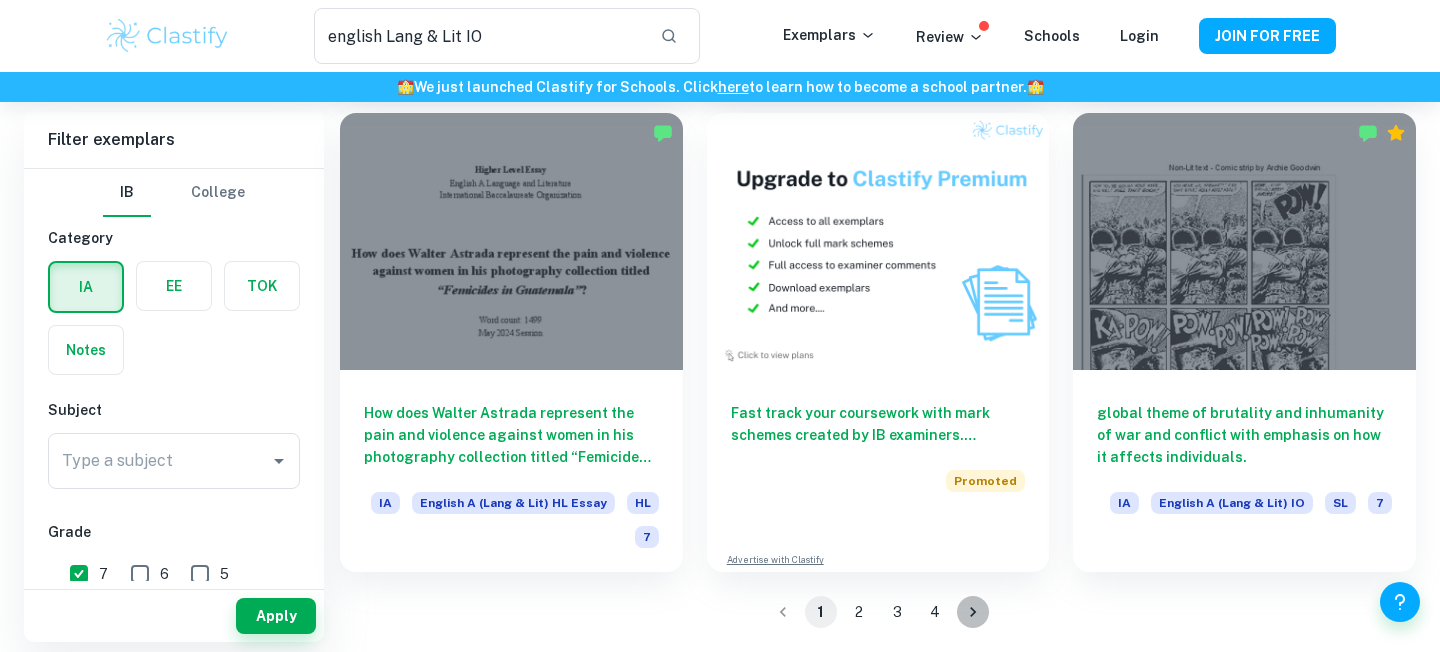 click 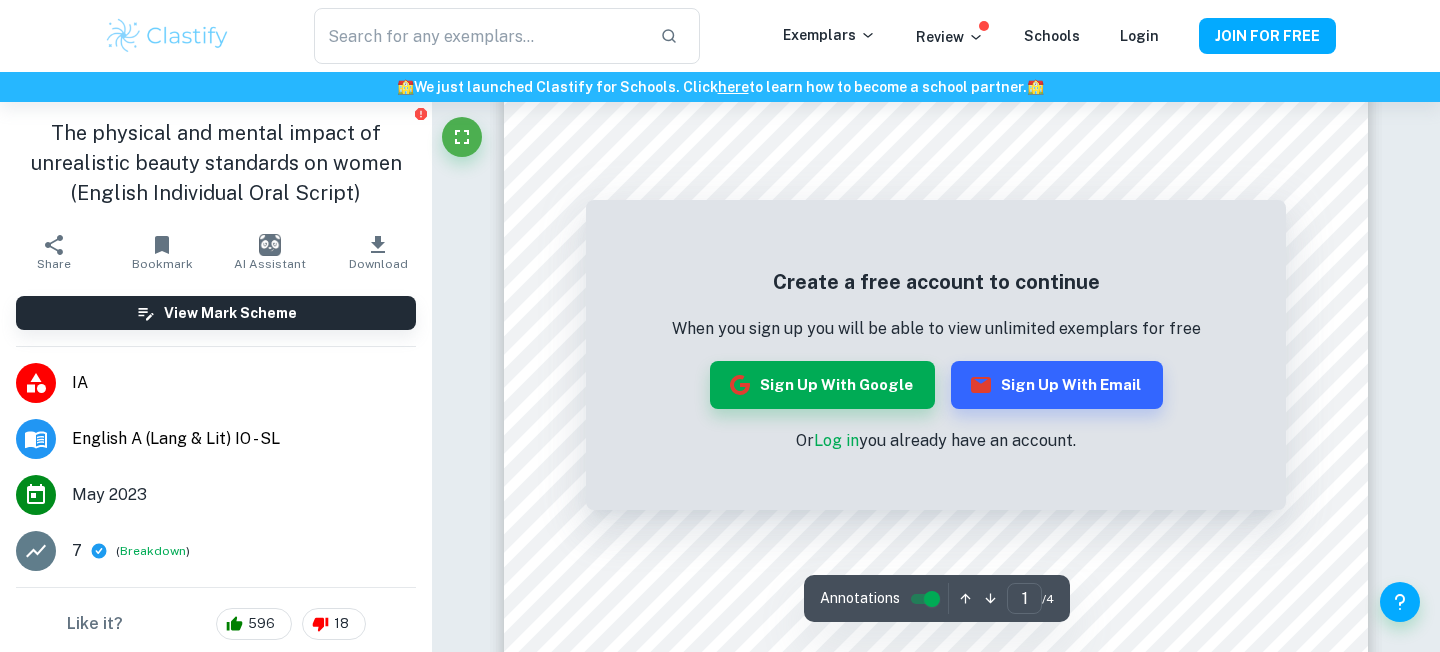 scroll, scrollTop: 103, scrollLeft: 0, axis: vertical 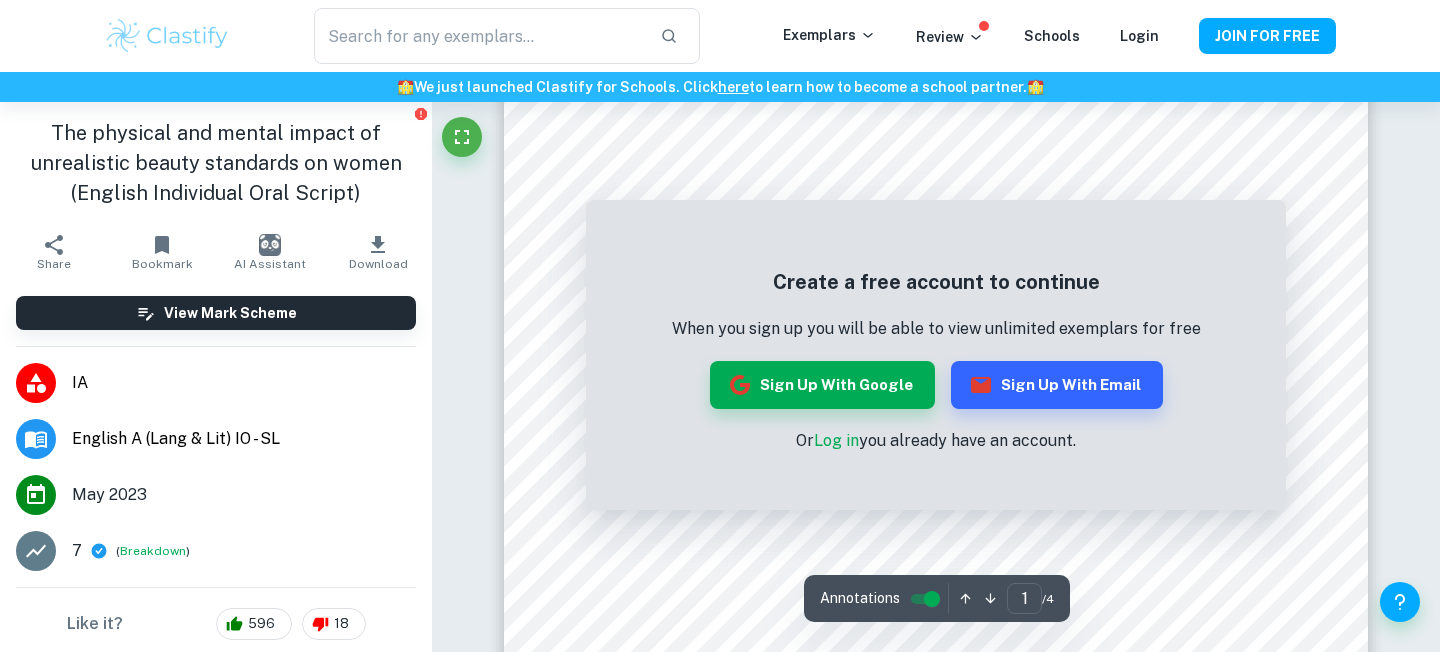 click on "Log in" at bounding box center [836, 440] 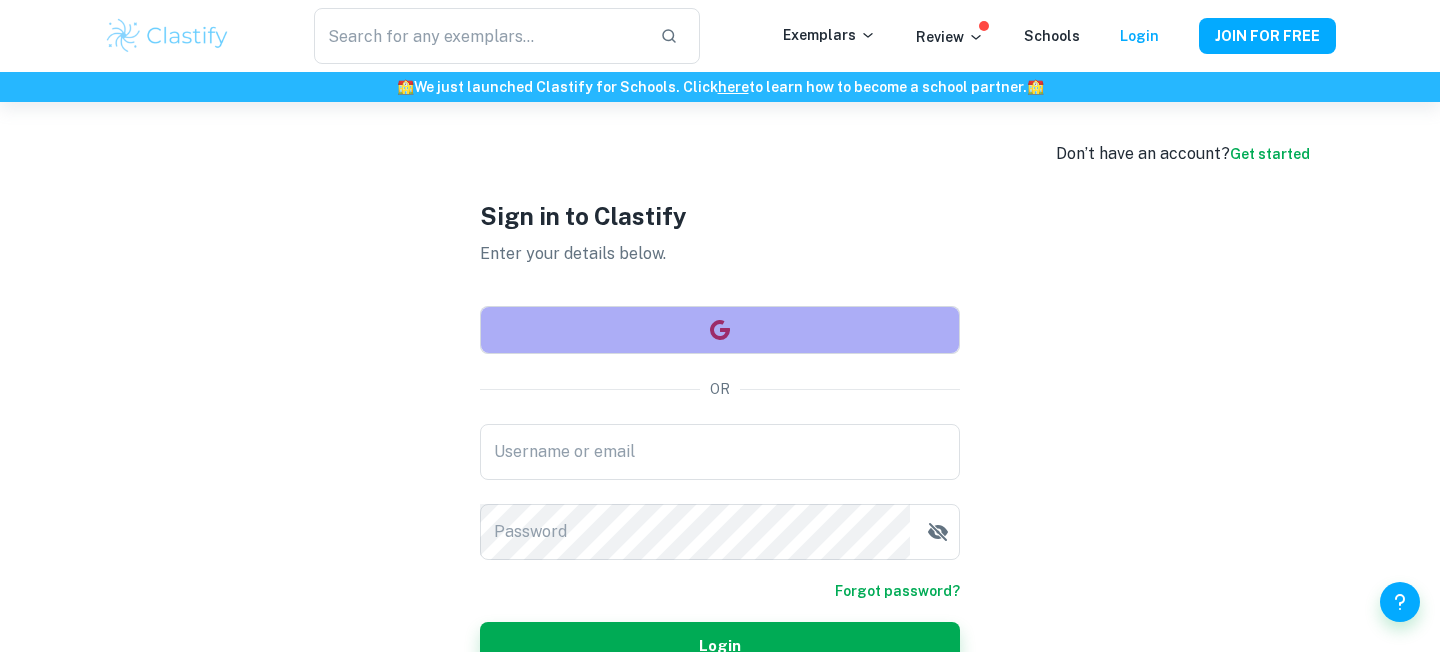 click at bounding box center [720, 330] 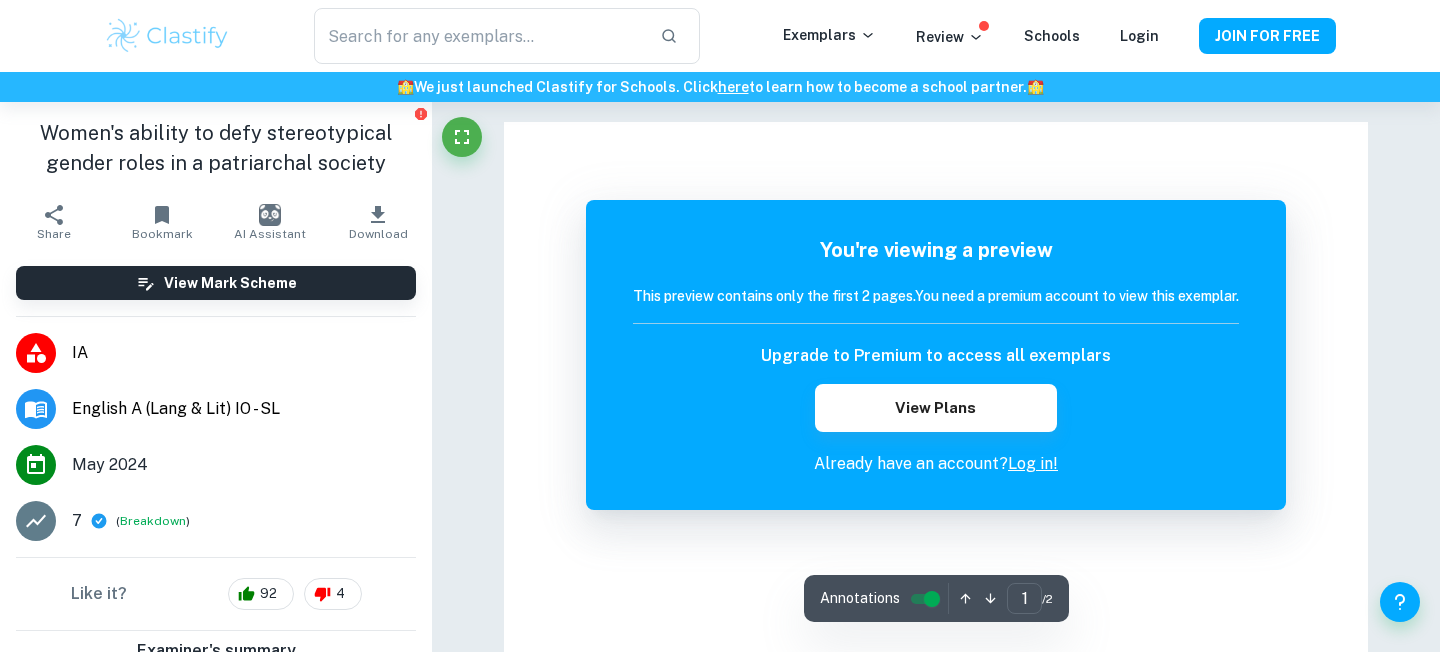 scroll, scrollTop: 0, scrollLeft: 0, axis: both 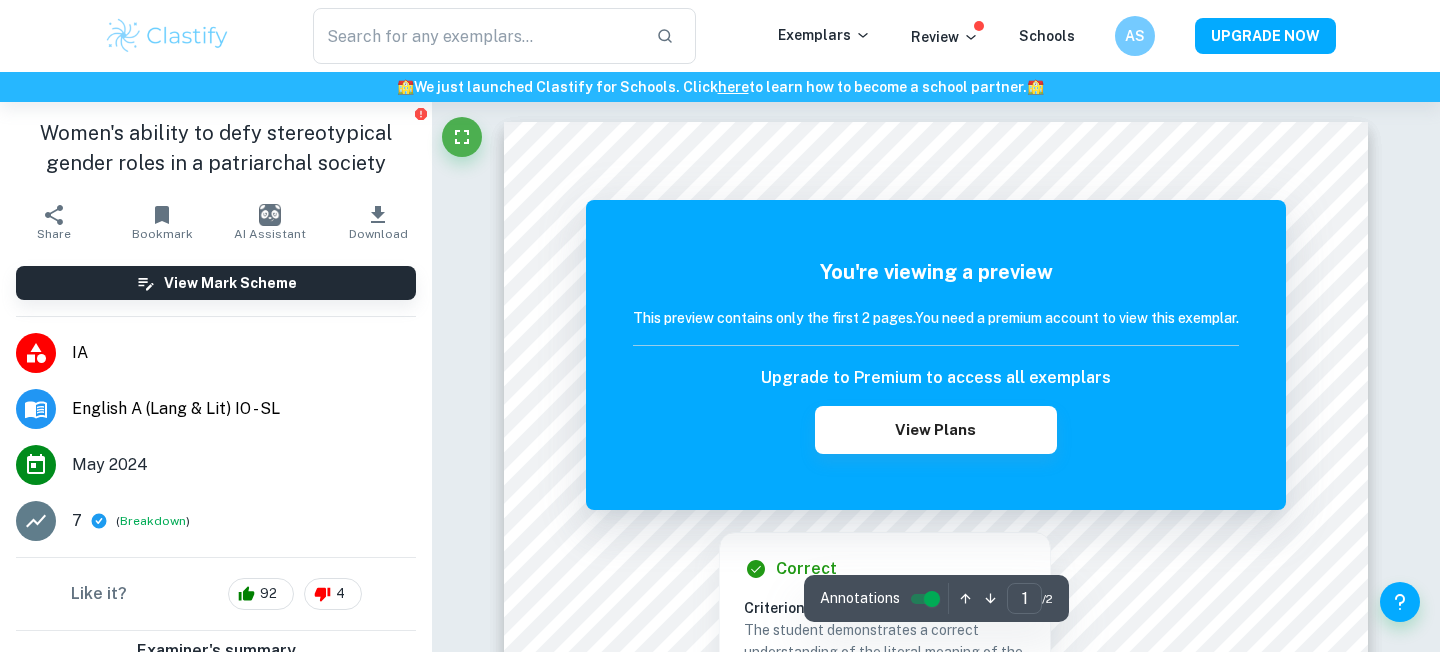click on "Correct Criterion A The student demonstrates a correct understanding of the literal meaning of the two extracts/works chosen Comment The student has focused on the literal meaning of both works, depicting that the literary work reflects the imaginary point of view of female figures from history, while the second work depicted the criticism of limiting societal norms. Written by Natalia Ask Clai" at bounding box center (885, 747) 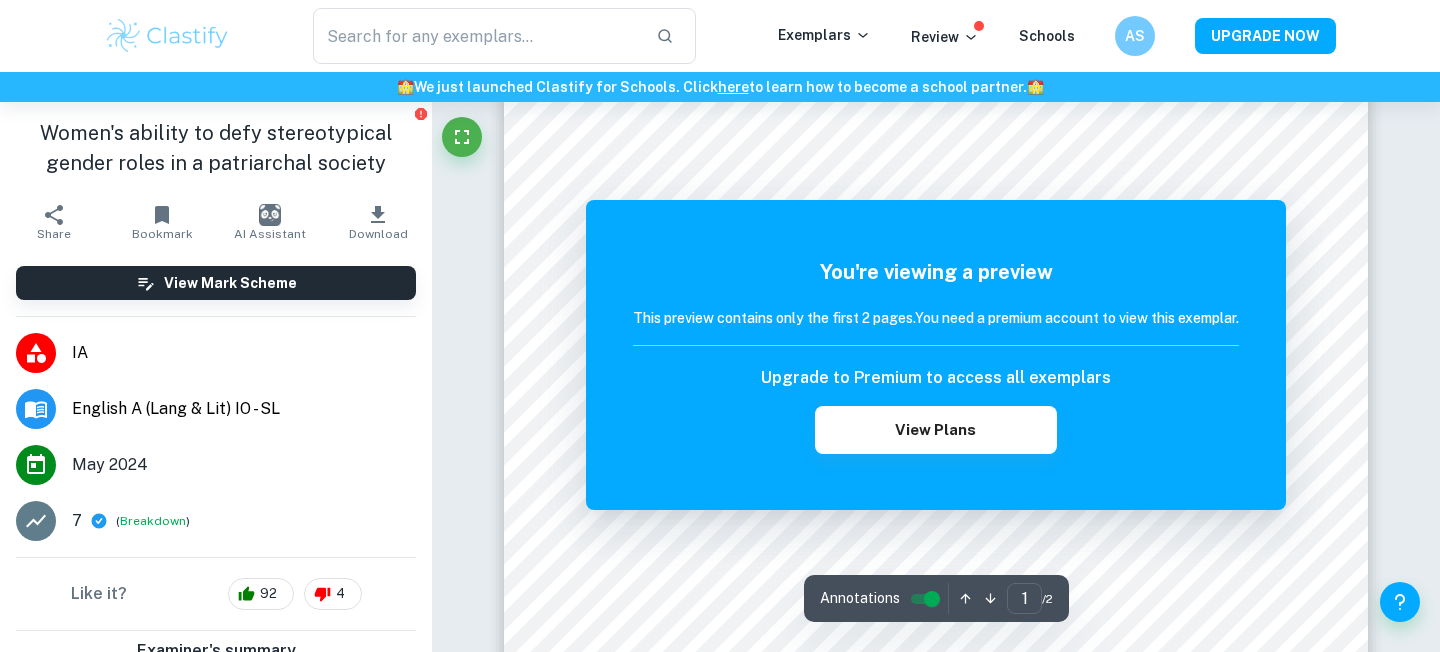 scroll, scrollTop: 0, scrollLeft: 0, axis: both 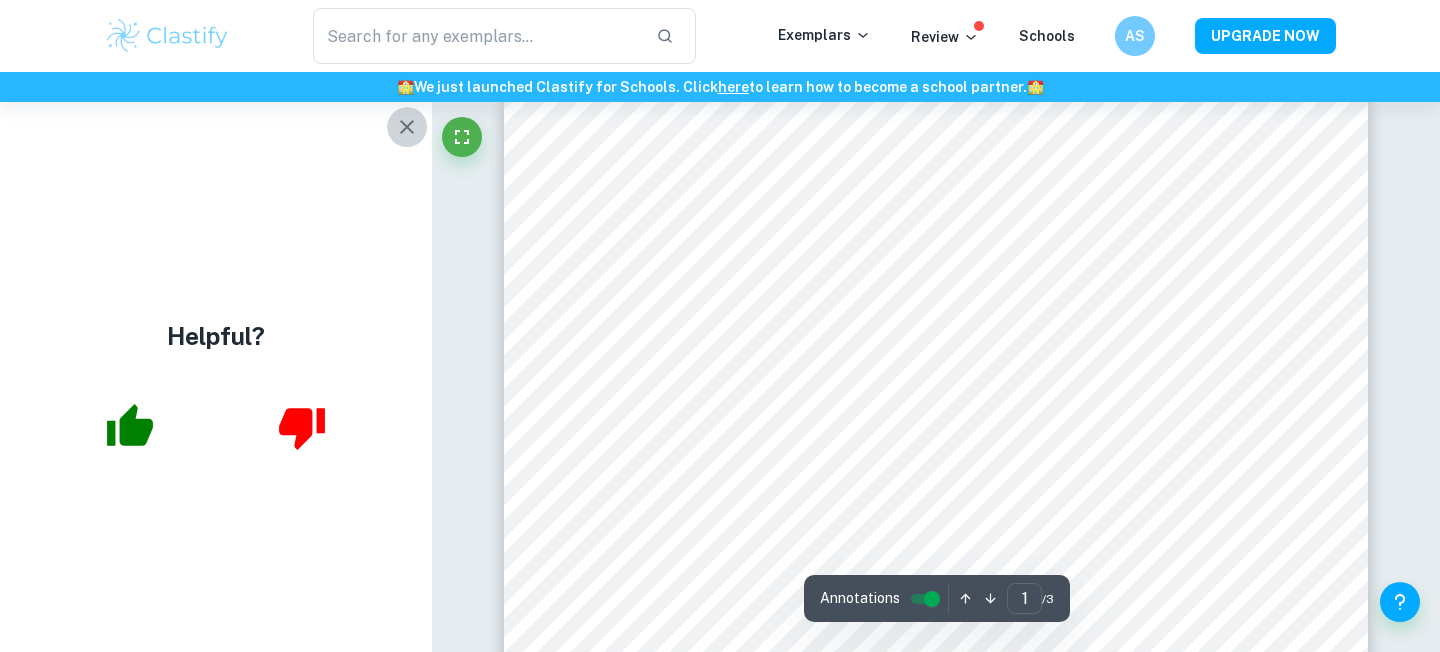 click 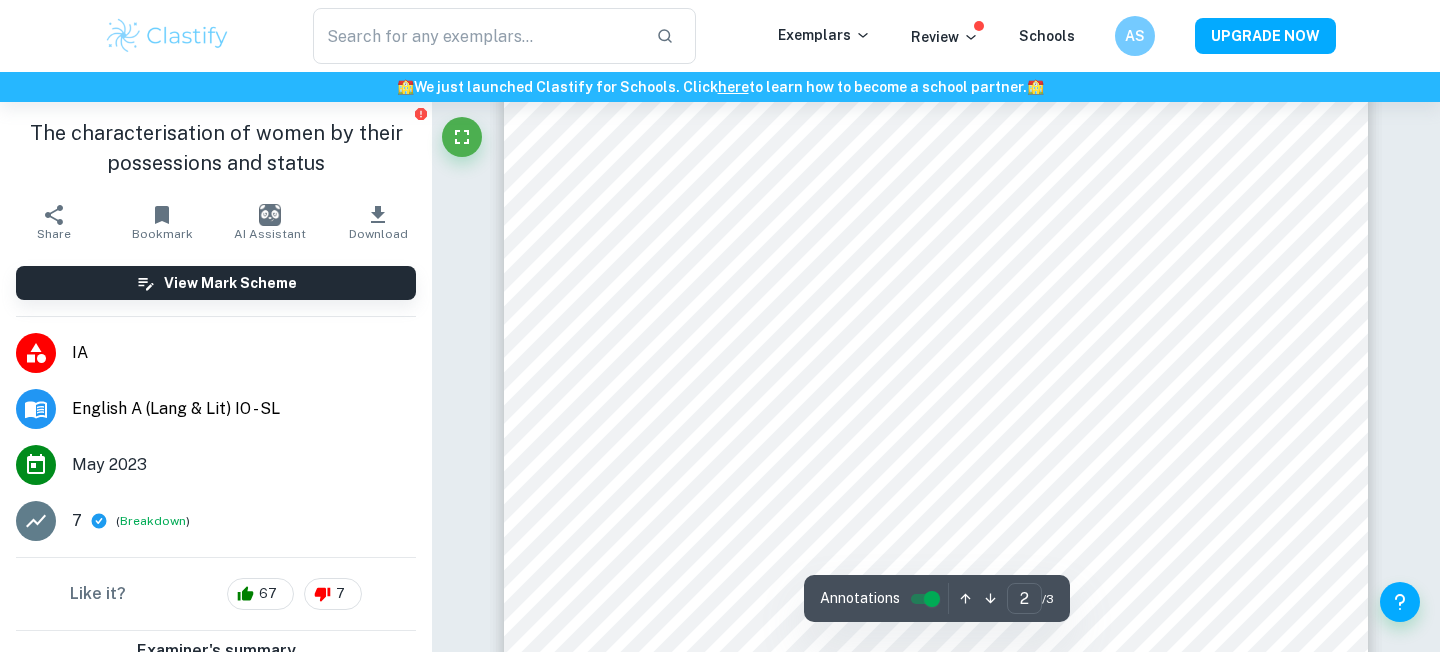 scroll, scrollTop: 1553, scrollLeft: 0, axis: vertical 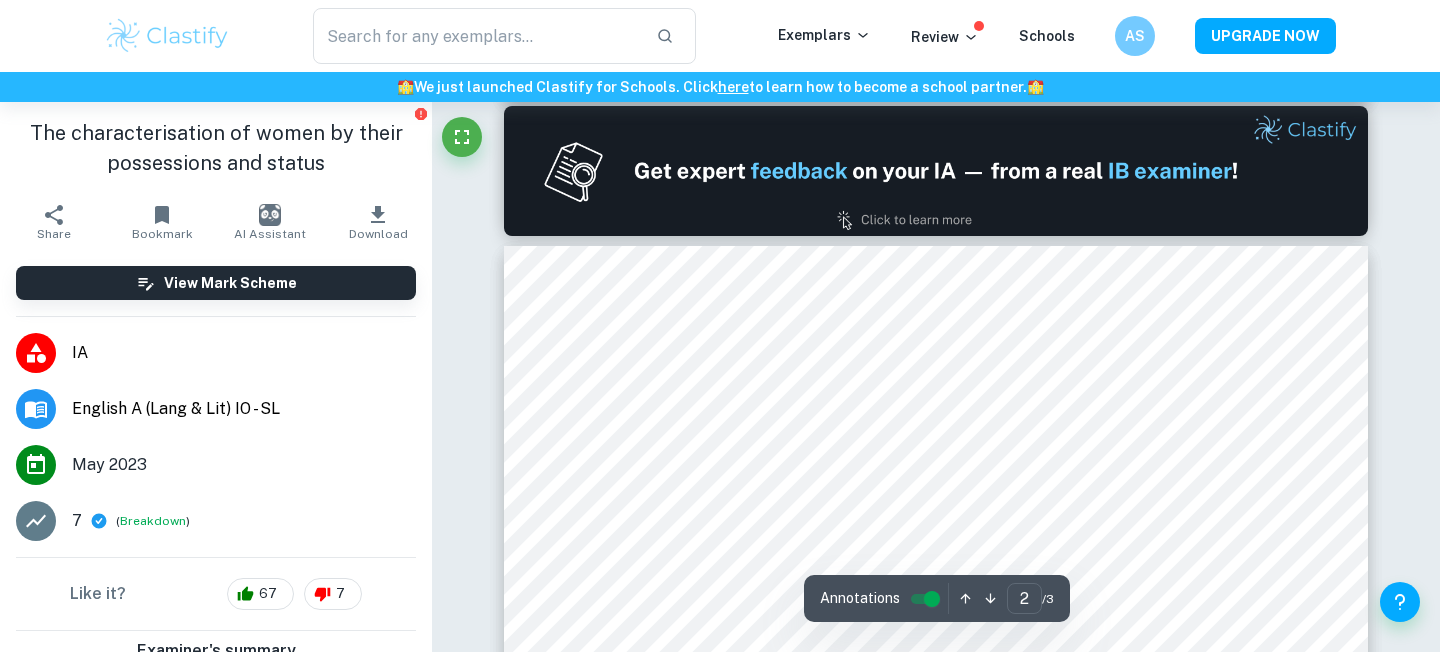 type on "1" 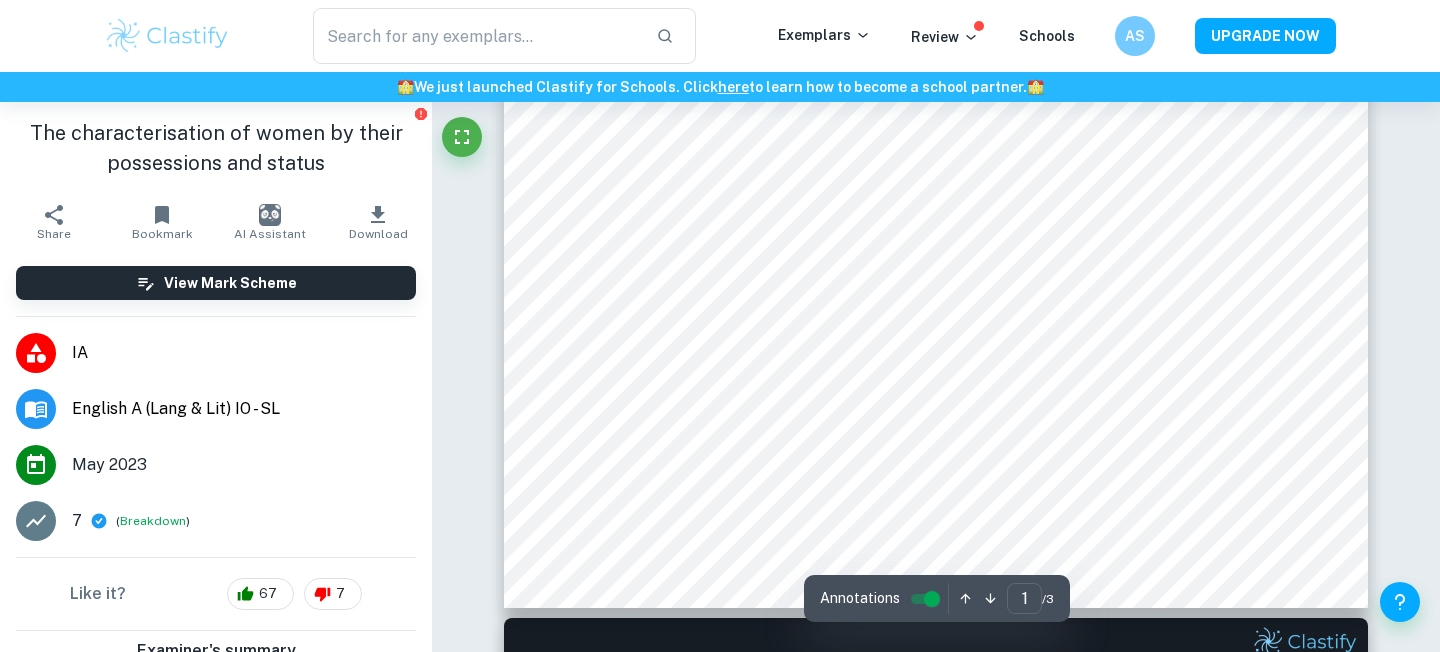 scroll, scrollTop: 733, scrollLeft: 0, axis: vertical 